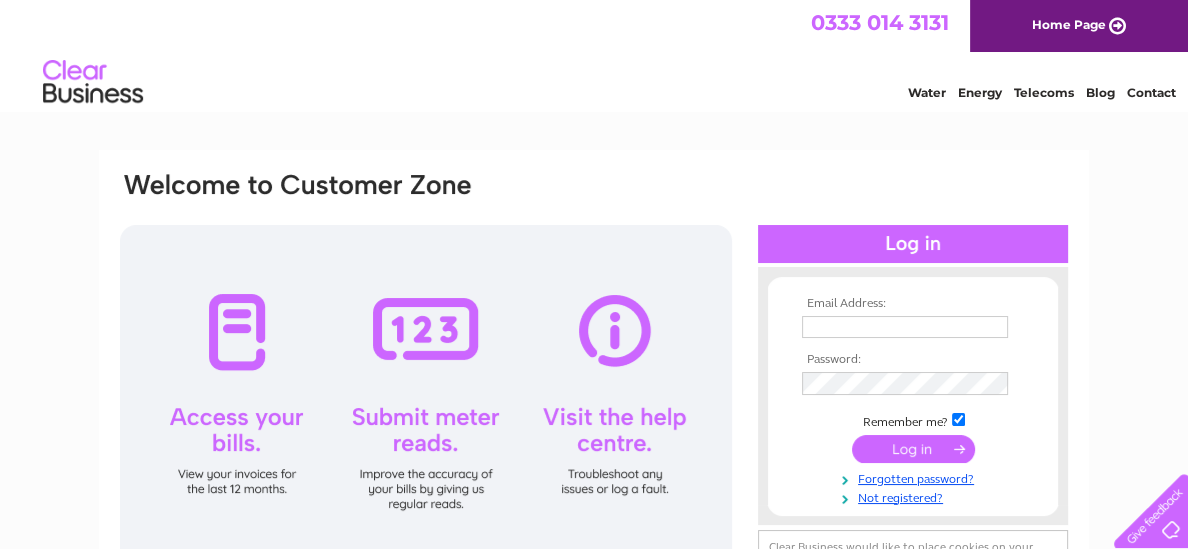 scroll, scrollTop: 0, scrollLeft: 0, axis: both 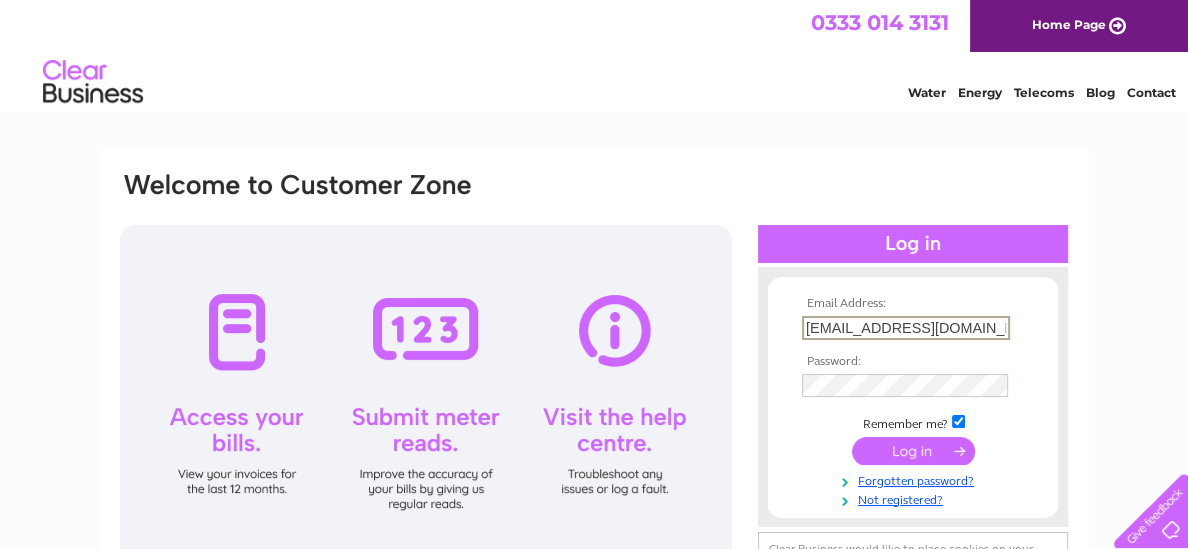 type on "[EMAIL_ADDRESS][DOMAIN_NAME]" 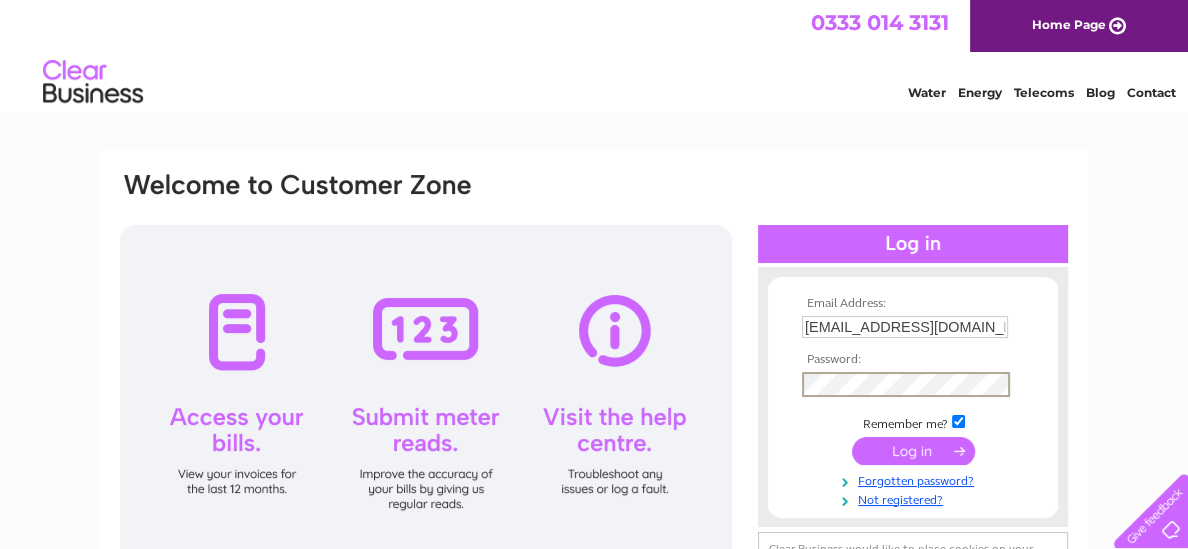 click at bounding box center (913, 451) 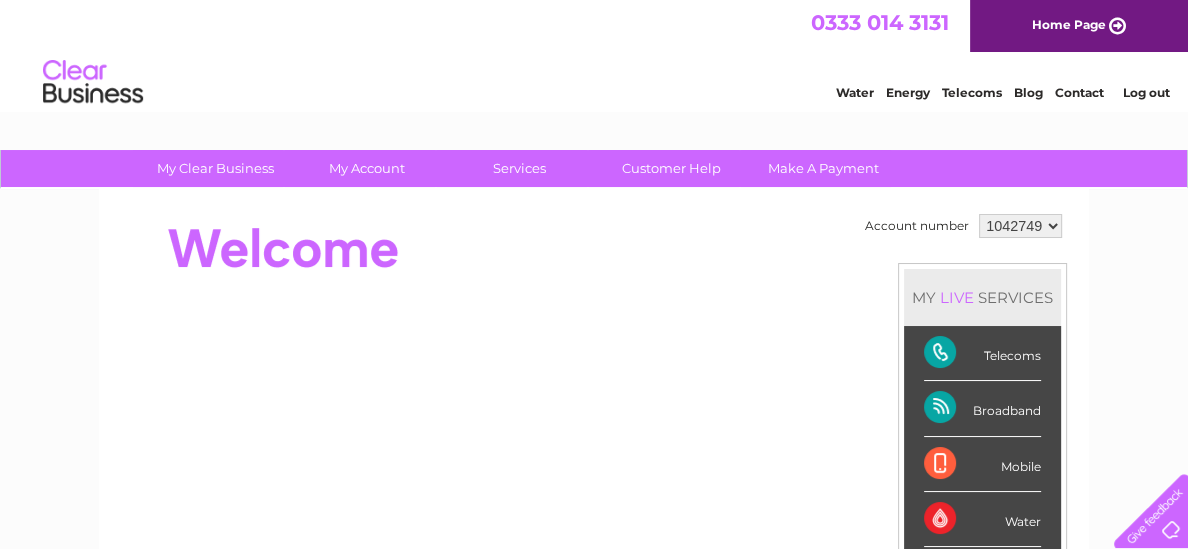 scroll, scrollTop: 0, scrollLeft: 0, axis: both 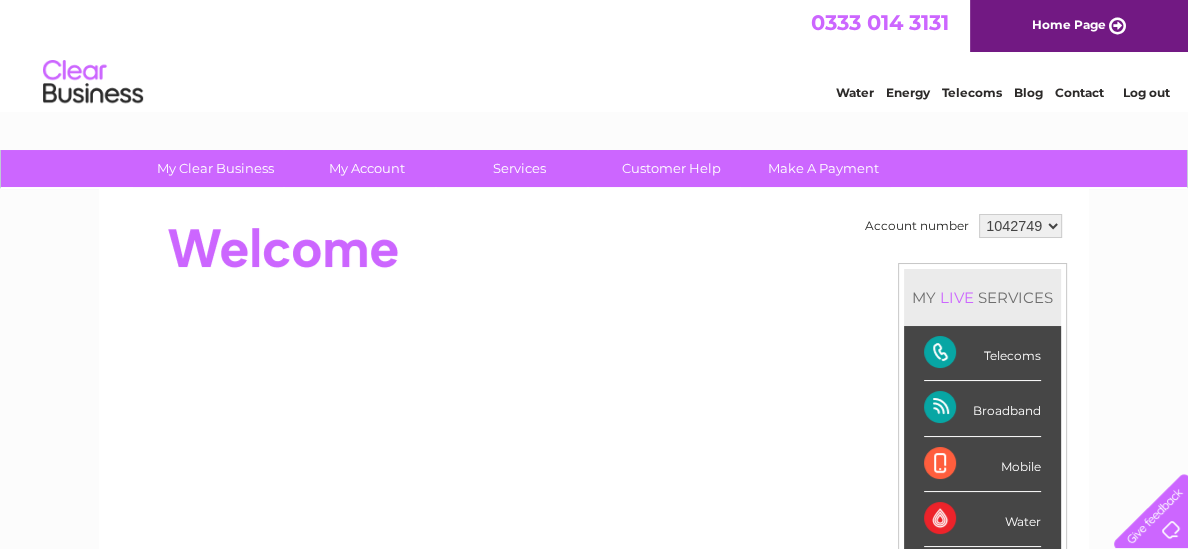 click on "My Clear Business
Login Details
My Details
My Preferences
Link Account
My Account
Bills and Payments   Direct Debit   Moving Premises" at bounding box center (594, 712) 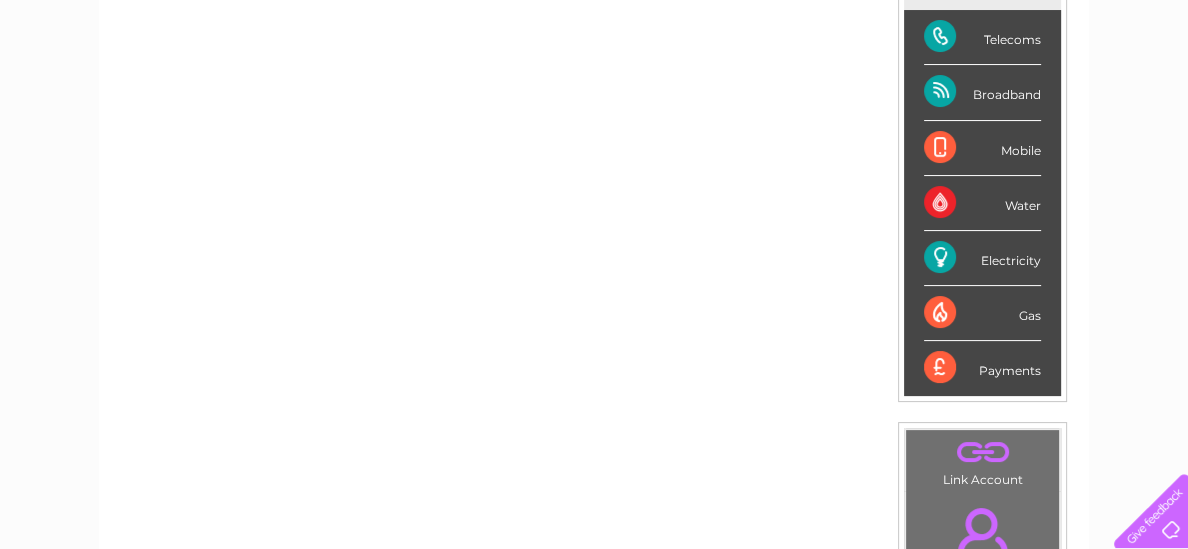 scroll, scrollTop: 320, scrollLeft: 0, axis: vertical 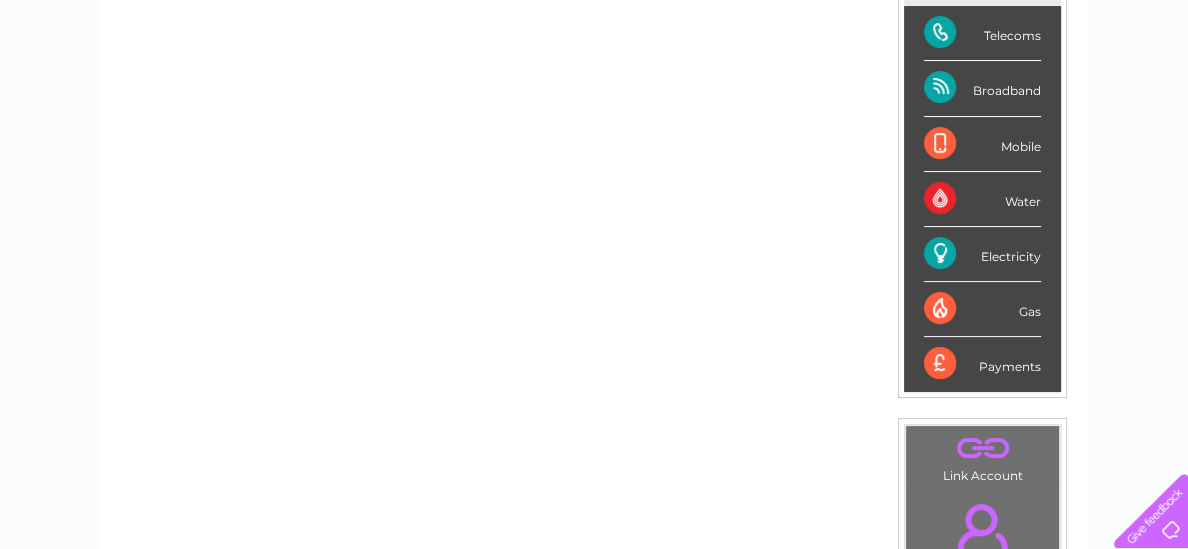 click on "Electricity" at bounding box center (982, 254) 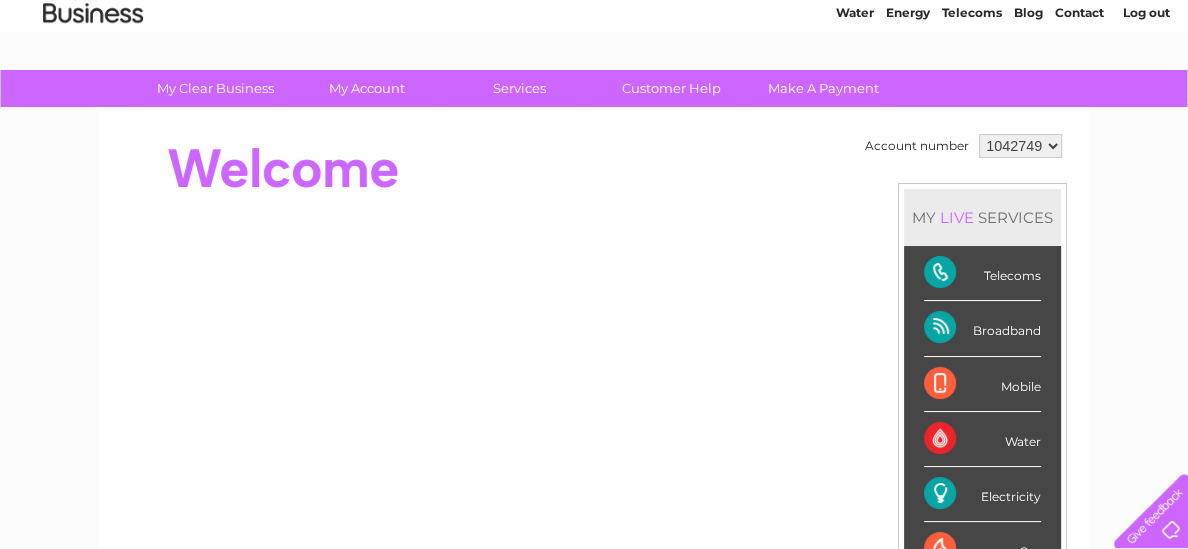scroll, scrollTop: 120, scrollLeft: 0, axis: vertical 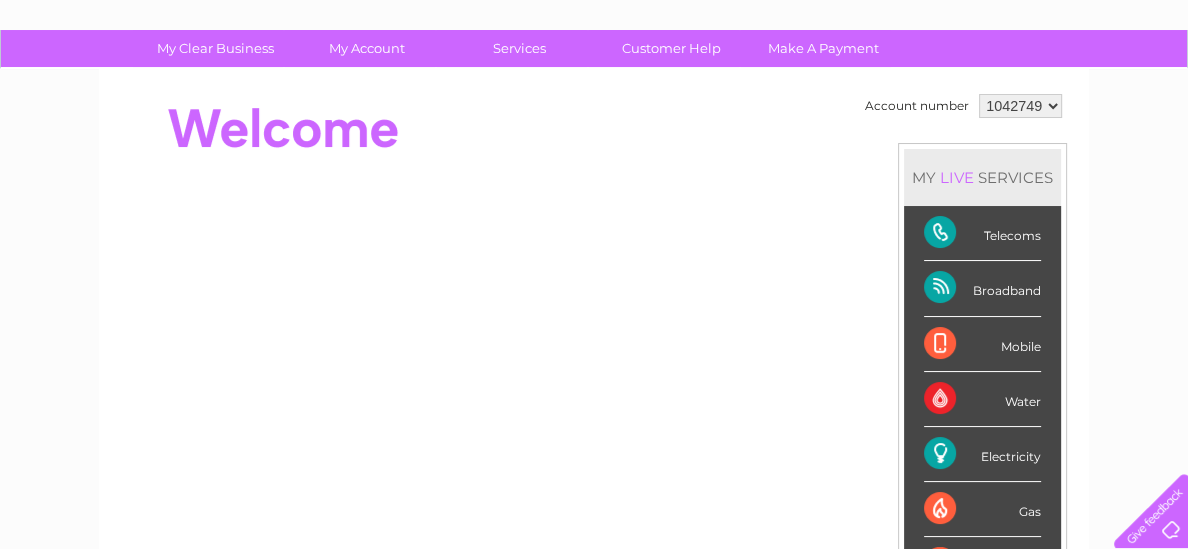 click on "Electricity" at bounding box center (982, 454) 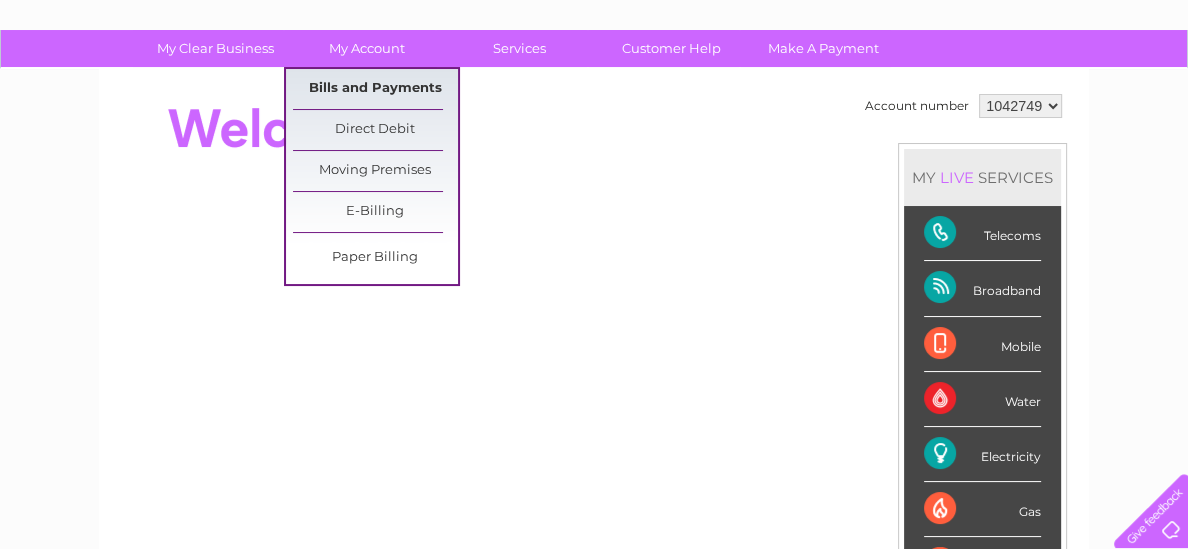 click on "Bills and Payments" at bounding box center [375, 89] 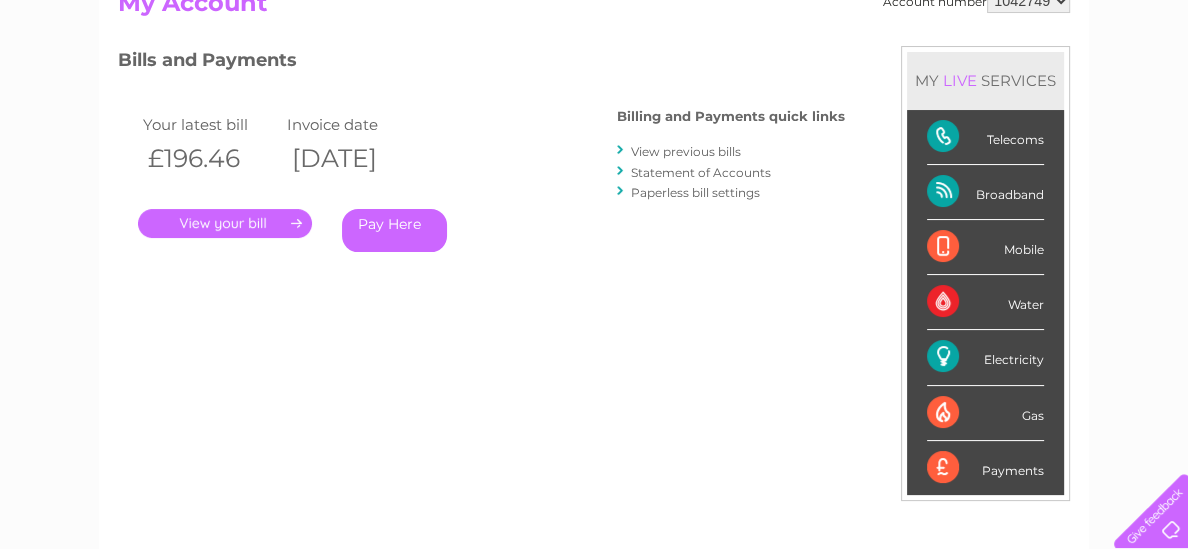 scroll, scrollTop: 280, scrollLeft: 0, axis: vertical 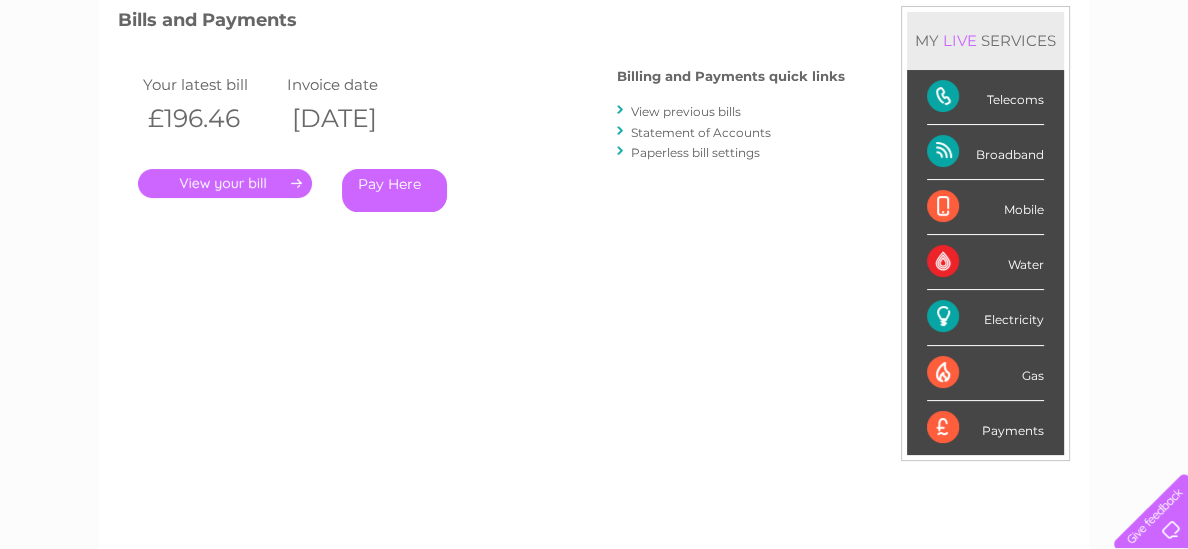 click on "." at bounding box center [225, 183] 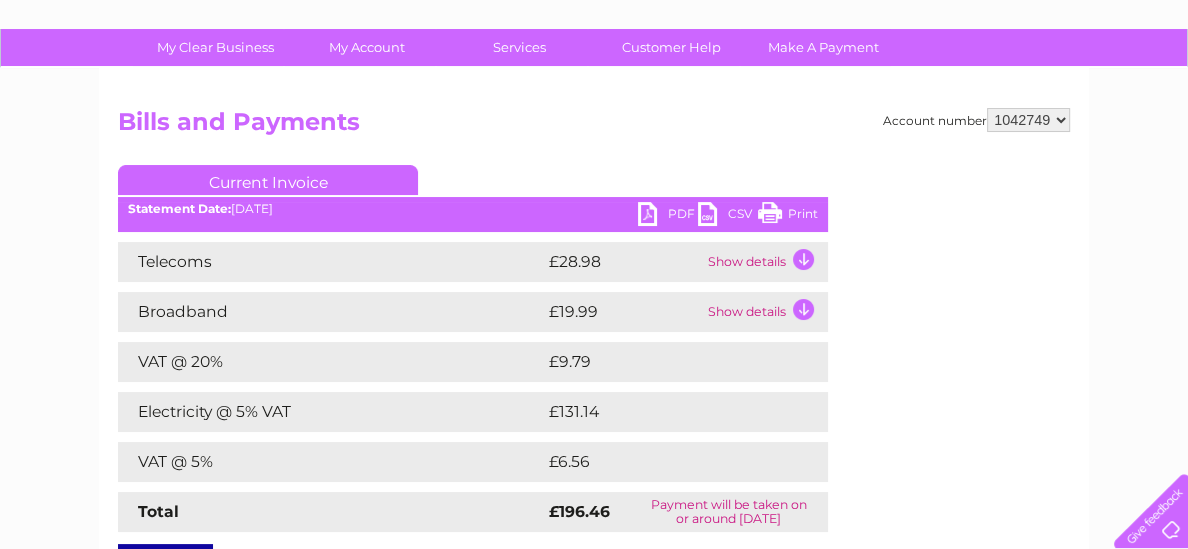 scroll, scrollTop: 120, scrollLeft: 0, axis: vertical 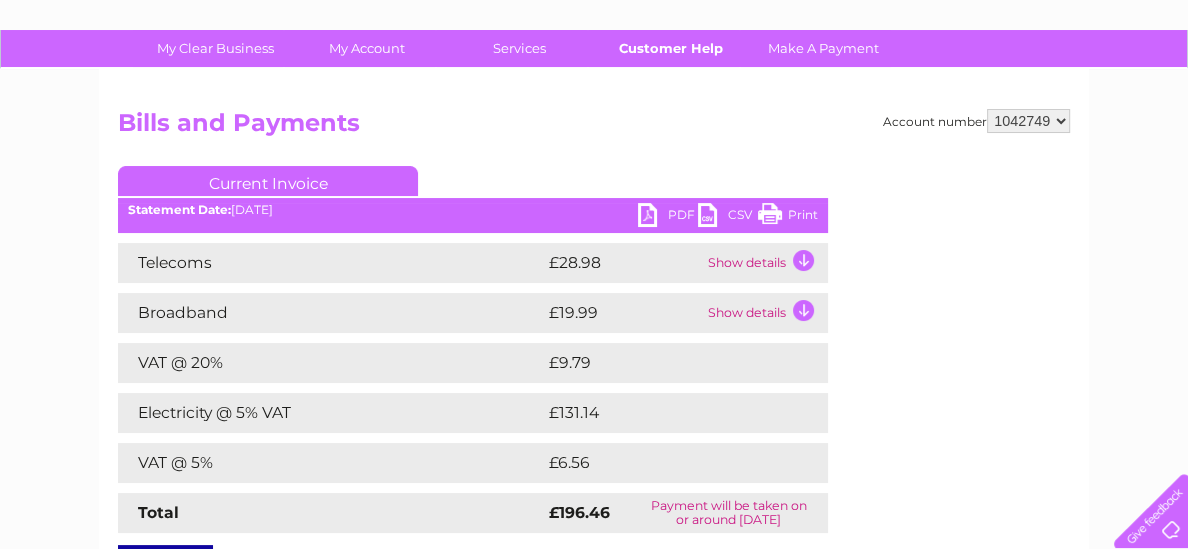 click on "Customer Help" at bounding box center (671, 48) 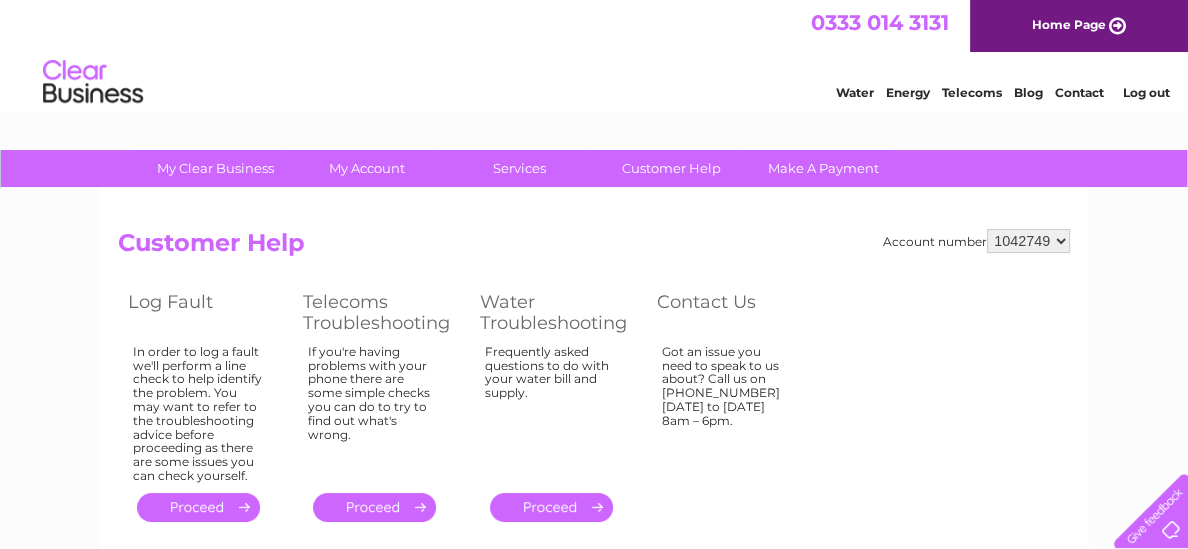 scroll, scrollTop: 0, scrollLeft: 0, axis: both 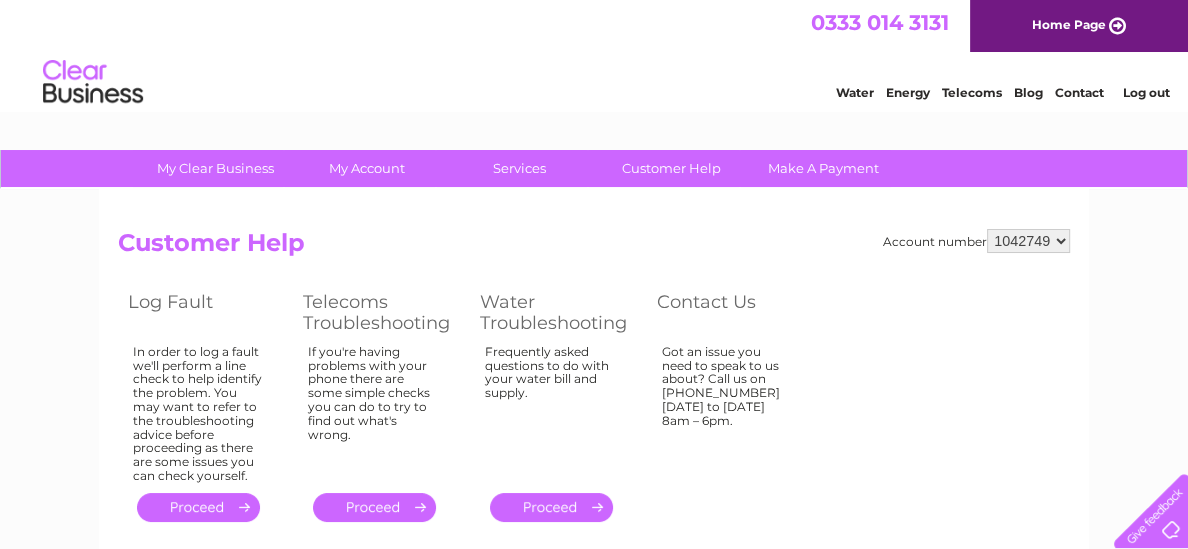 click on "Account number    [FINANCIAL_ID]
Customer Help
Log Fault
Telecoms Troubleshooting
Water Troubleshooting
Contact Us
In order to log a fault we'll perform a line check to
help identify the problem. You may want to refer to the
troubleshooting advice before proceeding as there are
some issues you can check yourself.
If you're having problems with your phone there are some
simple checks you can do to try to find out what's wrong." at bounding box center (594, 378) 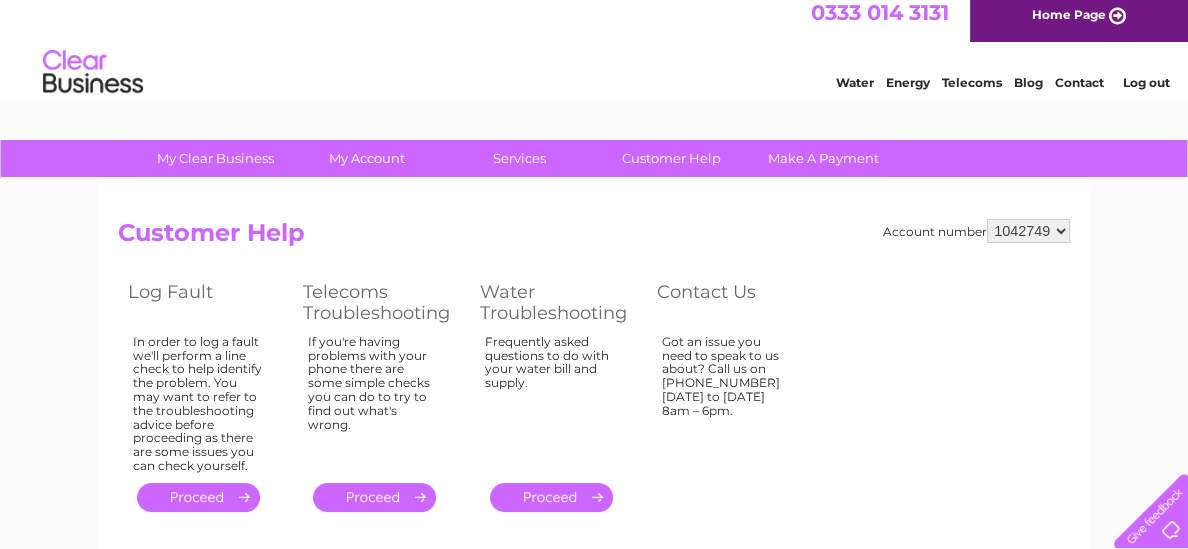 scroll, scrollTop: 0, scrollLeft: 0, axis: both 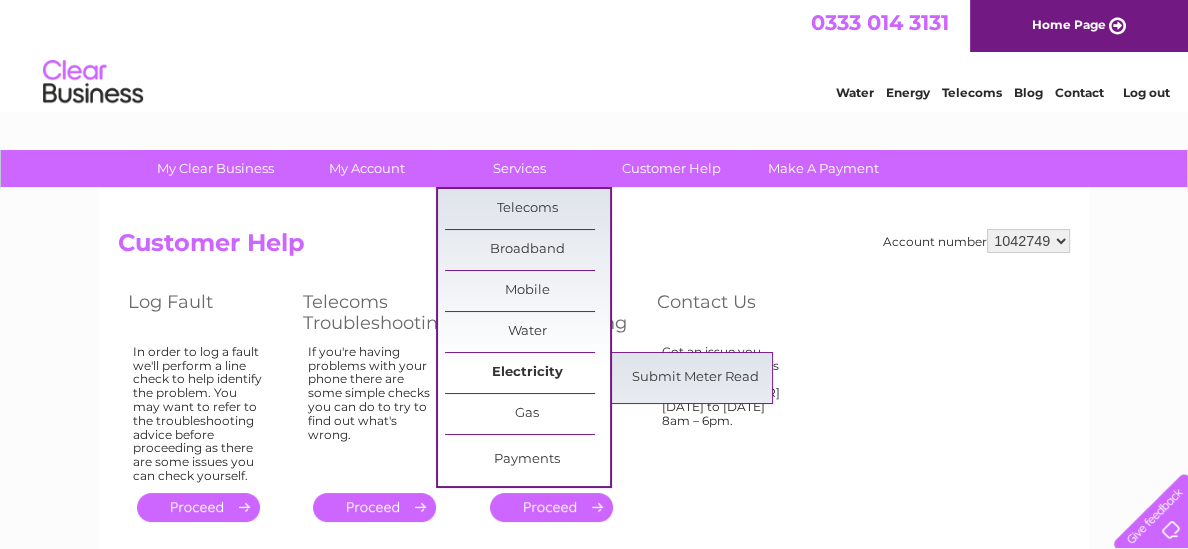 click on "Electricity" at bounding box center (527, 373) 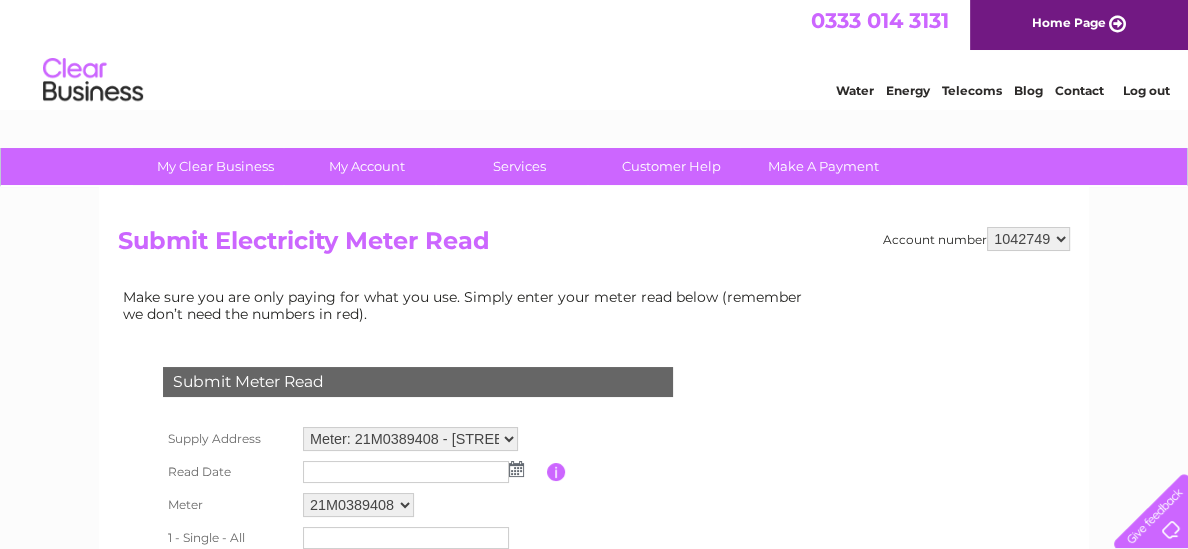 scroll, scrollTop: 0, scrollLeft: 0, axis: both 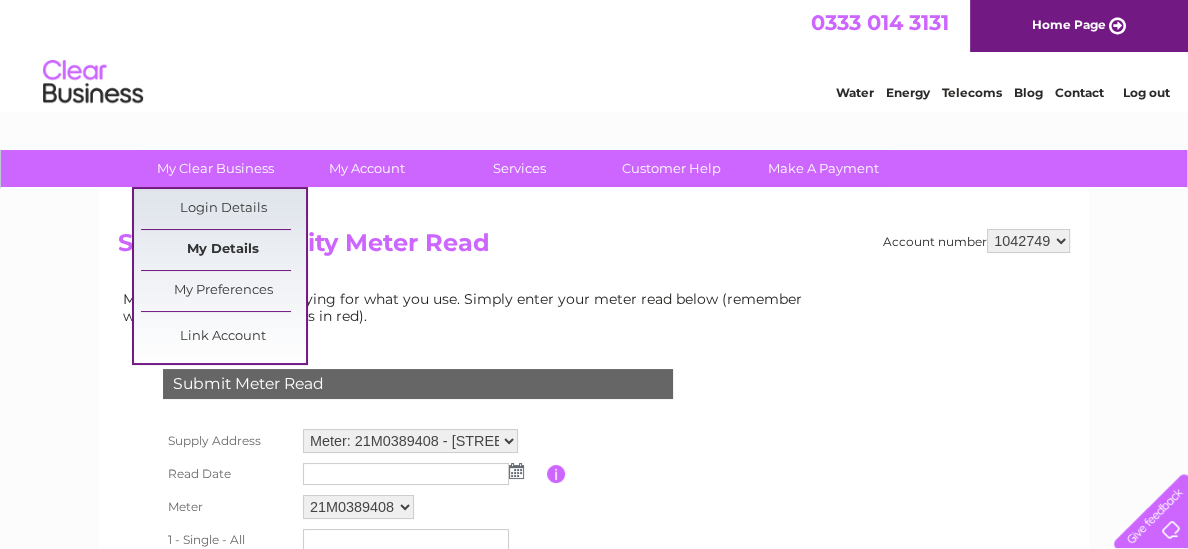 click on "My Details" at bounding box center [223, 250] 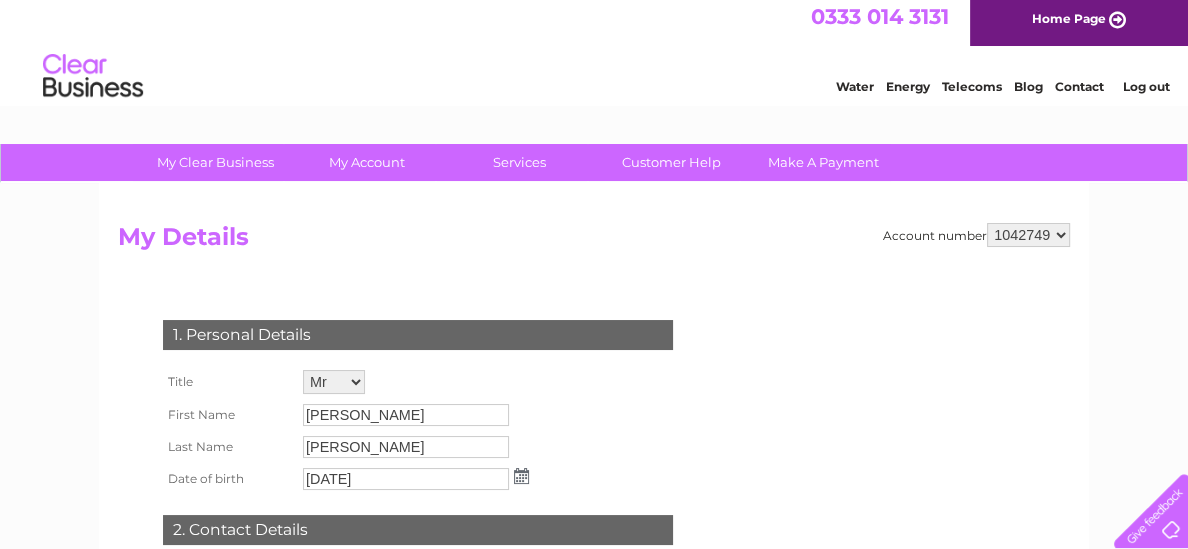 scroll, scrollTop: 0, scrollLeft: 0, axis: both 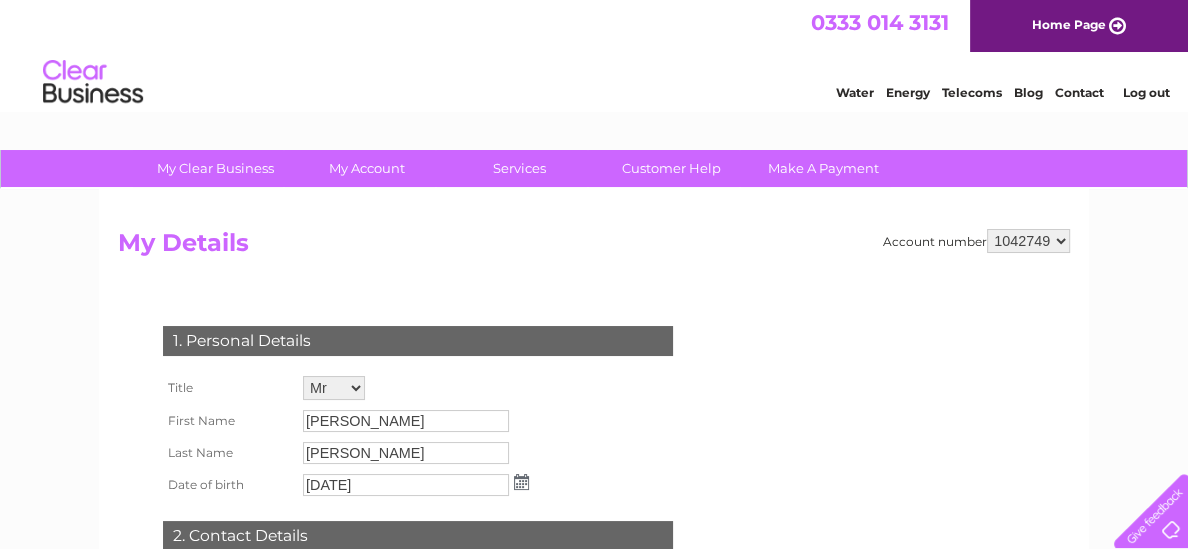 click on "Energy" at bounding box center (908, 92) 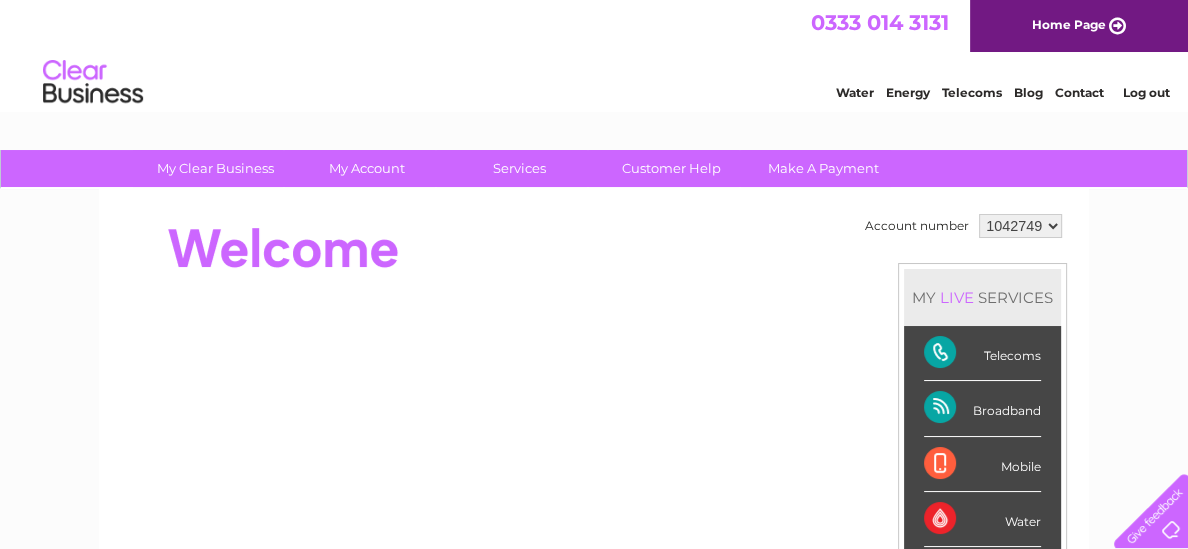 scroll, scrollTop: 0, scrollLeft: 0, axis: both 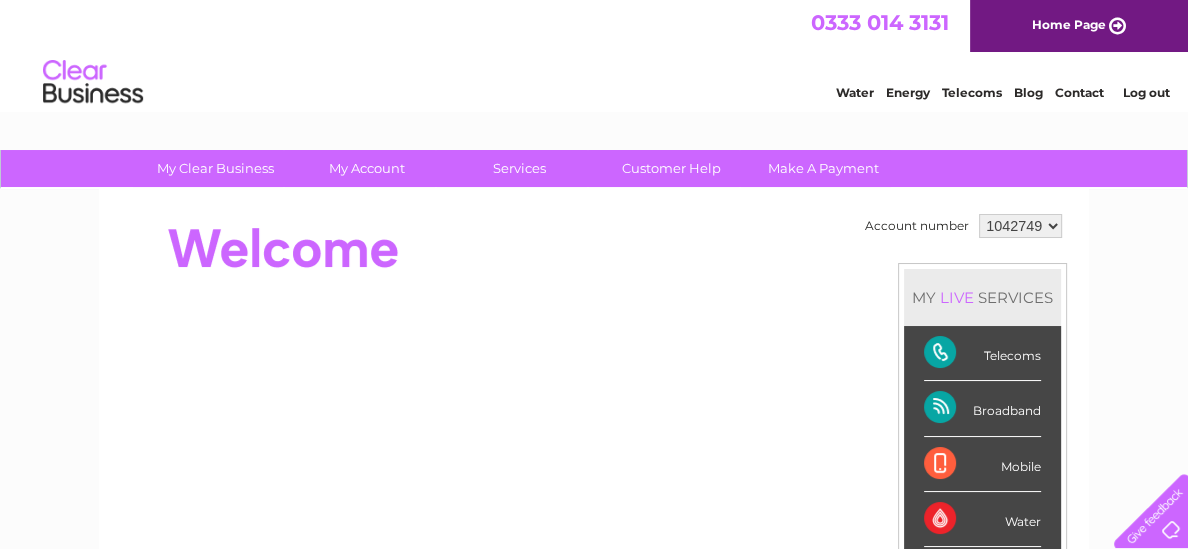 click on "Contact" at bounding box center [1079, 92] 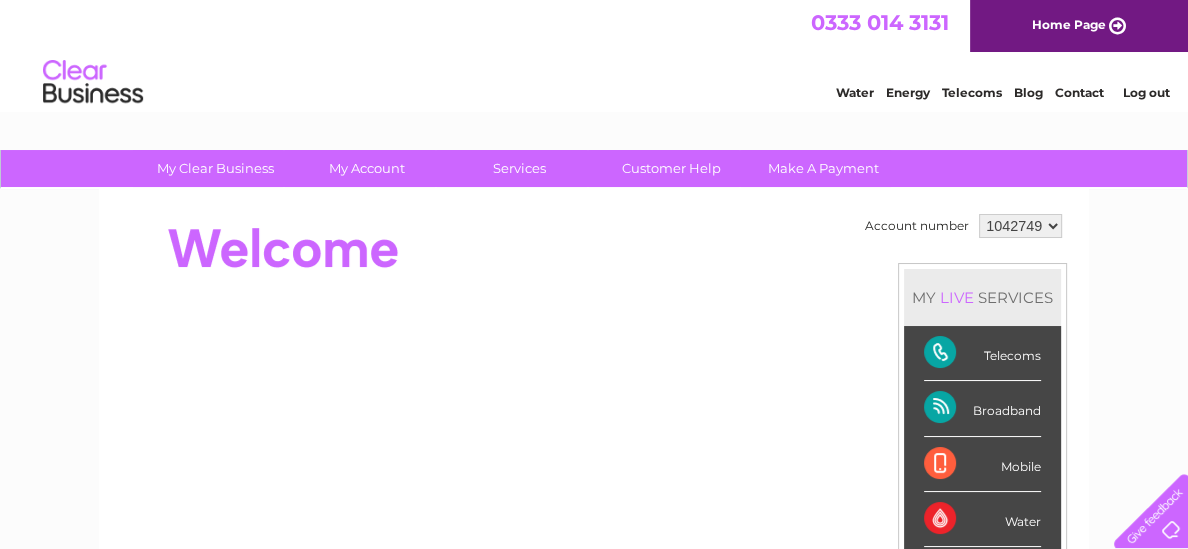 scroll, scrollTop: 0, scrollLeft: 0, axis: both 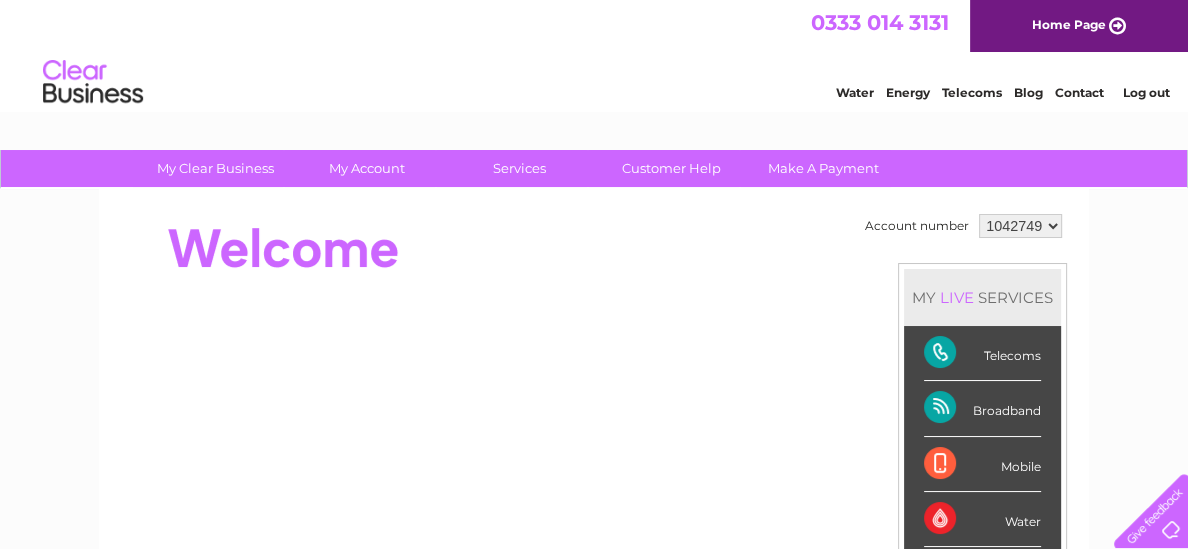 click on "My Clear Business
Login Details
My Details
My Preferences
Link Account
My Account
Bills and Payments   Direct Debit   Moving Premises" at bounding box center (594, 712) 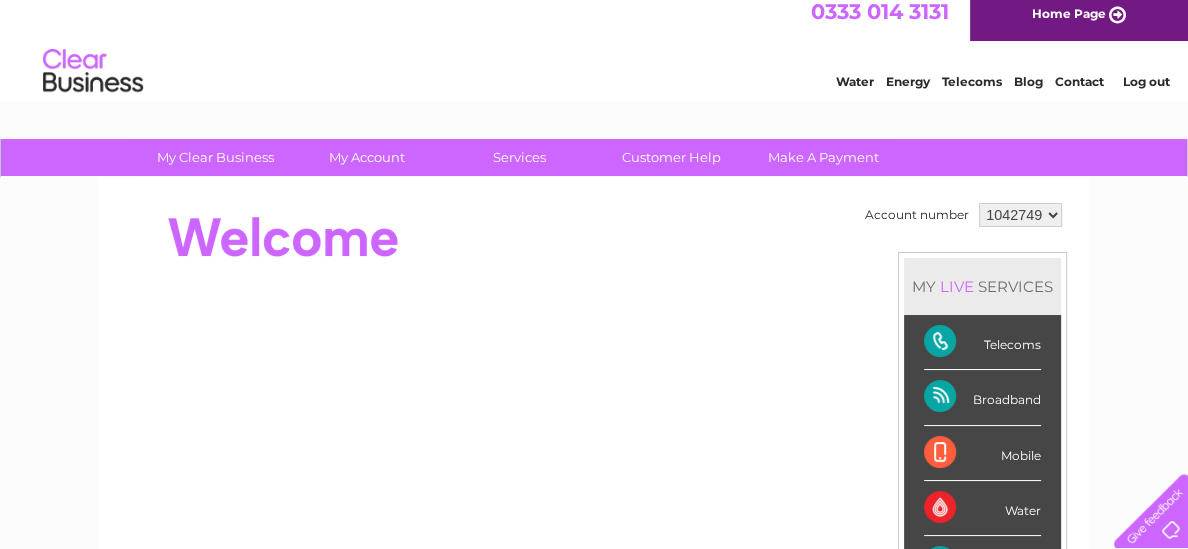 scroll, scrollTop: 0, scrollLeft: 0, axis: both 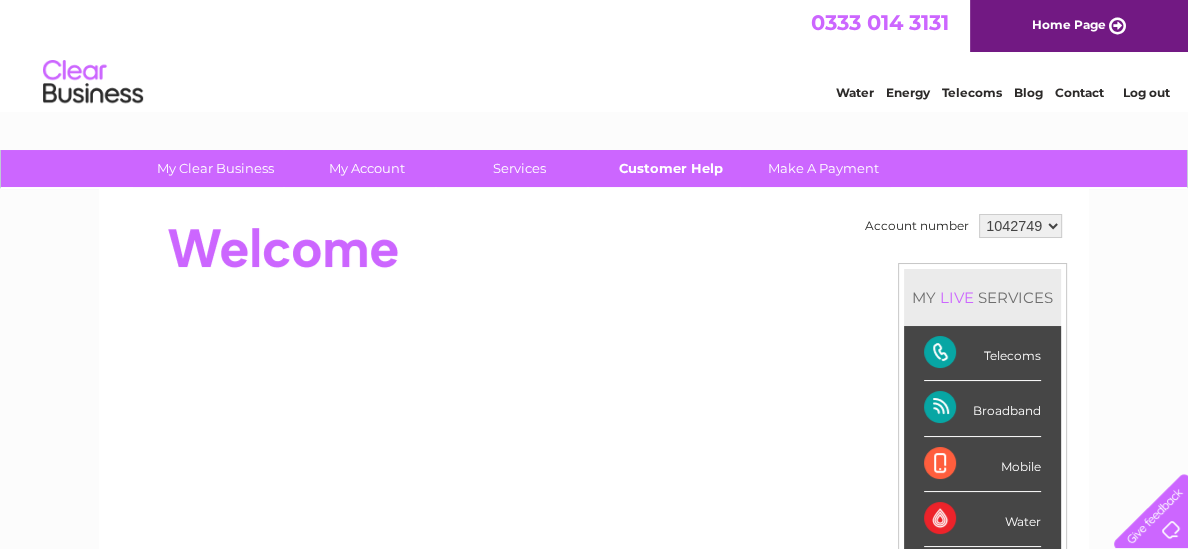 click on "Customer Help" at bounding box center [671, 168] 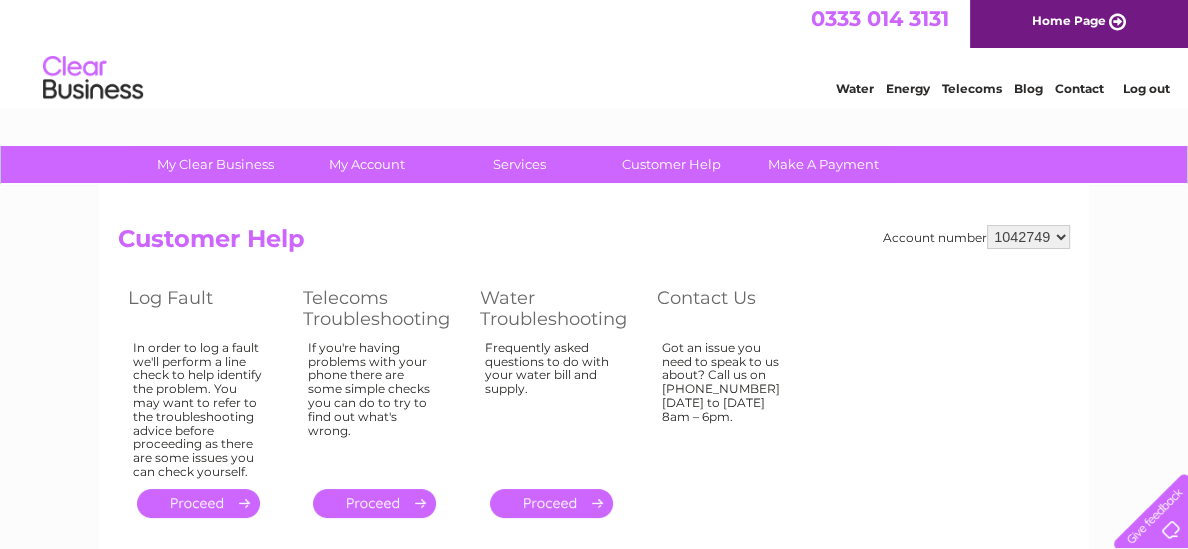 scroll, scrollTop: 0, scrollLeft: 0, axis: both 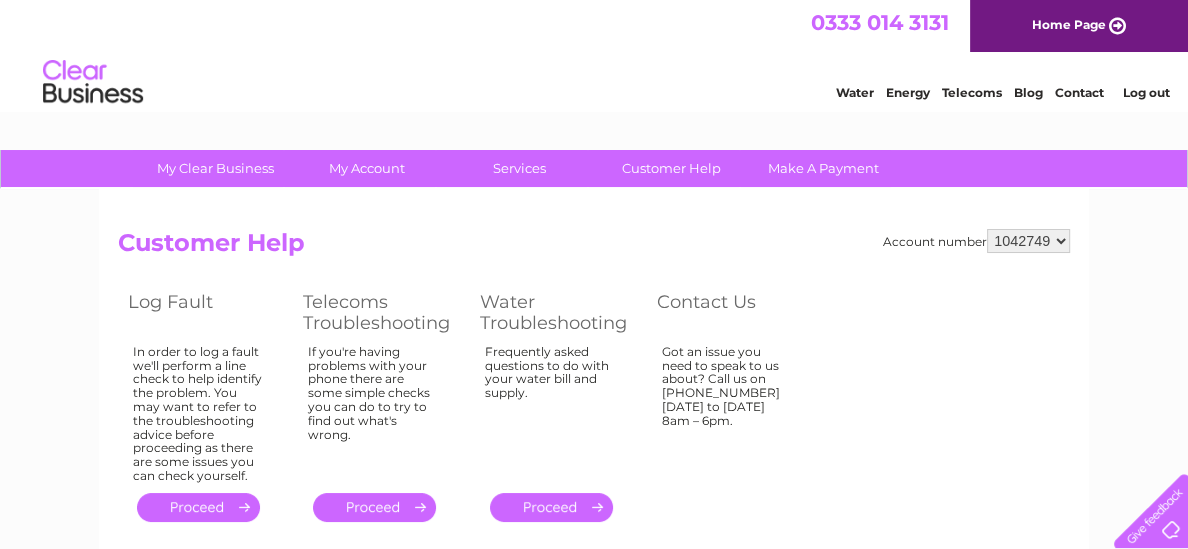 click on "Contact" at bounding box center [1079, 92] 